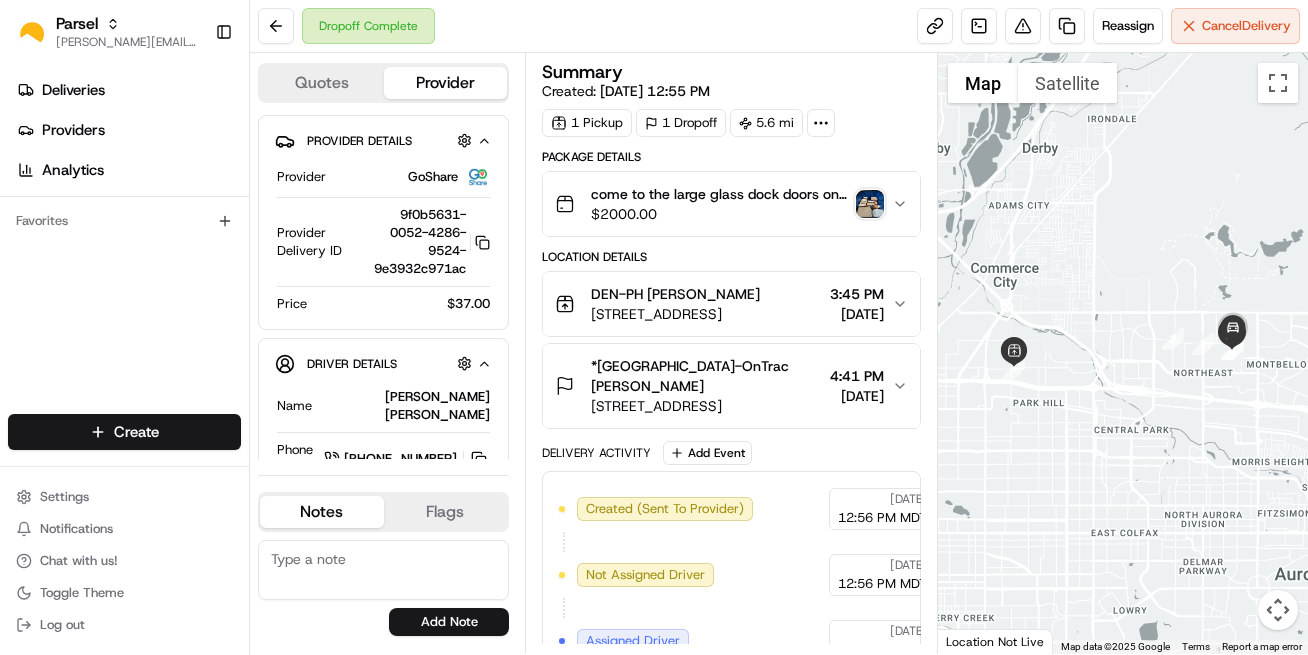 scroll, scrollTop: 0, scrollLeft: 0, axis: both 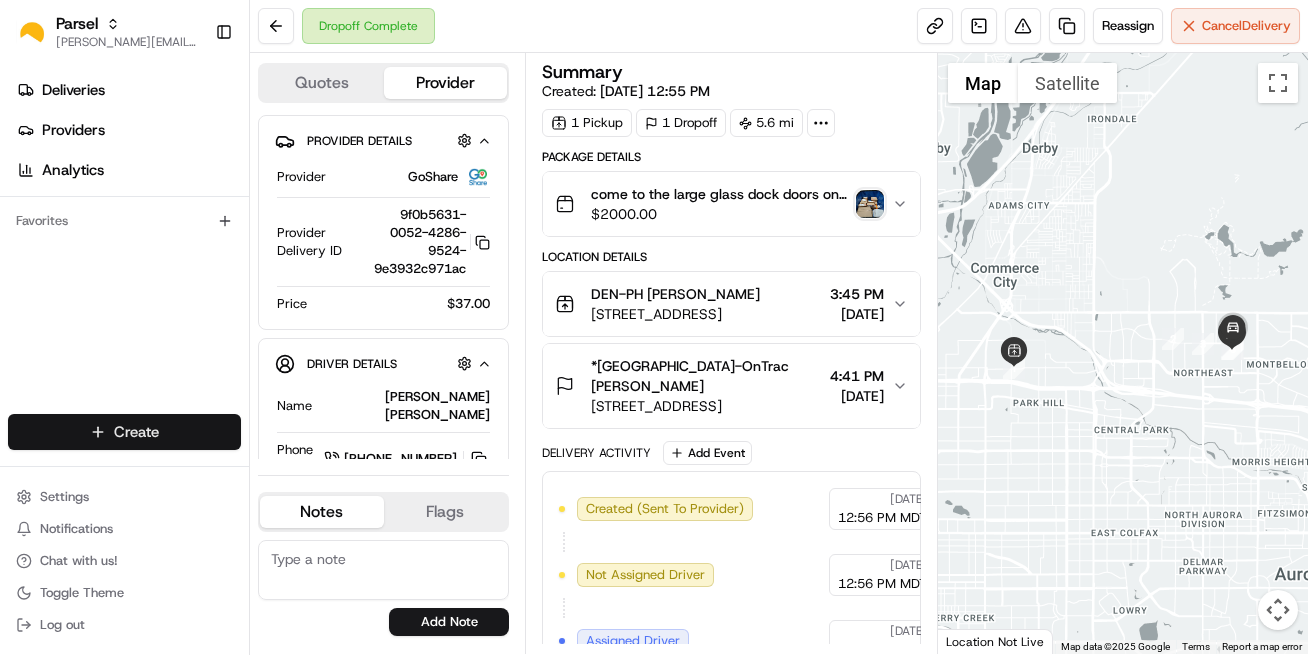 click on "Parsel [EMAIL_ADDRESS][PERSON_NAME][DOMAIN_NAME] Toggle Sidebar Deliveries Providers Analytics Favorites Main Menu Members & Organization Organization Users Roles Preferences Customization Tracking Orchestration Automations Dispatch Strategy Locations Pickup Locations Dropoff Locations Billing Billing Refund Requests Integrations Notification Triggers Webhooks API Keys Request Logs Create Settings Notifications Chat with us! Toggle Theme Log out Dropoff Complete Reassign Cancel  Delivery Quotes Provider Provider Details Hidden ( 3 ) Provider GoShare   Provider Delivery ID 9f0b5631-0052-4286-9524-9e3932c971ac Copy  9f0b5631-0052-4286-9524-9e3932c971ac Price $37.00 Driver Details Hidden ( 10 ) Name [PERSON_NAME] [PERSON_NAME] Phone Number [PHONE_NUMBER] Tip $0.00 Notes Flags [PERSON_NAME][EMAIL_ADDRESS][PERSON_NAME][DOMAIN_NAME] [PERSON_NAME][DOMAIN_NAME][EMAIL_ADDRESS][PERSON_NAME][DOMAIN_NAME] [DOMAIN_NAME][EMAIL_ADDRESS][DOMAIN_NAME] [PERSON_NAME][DOMAIN_NAME][EMAIL_ADDRESS][PERSON_NAME][DOMAIN_NAME] [PERSON_NAME][DOMAIN_NAME][EMAIL_ADDRESS][PERSON_NAME][DOMAIN_NAME] [PERSON_NAME][DOMAIN_NAME][EMAIL_ADDRESS][PERSON_NAME][DOMAIN_NAME] [DOMAIN_NAME][EMAIL_ADDRESS][PERSON_NAME][DOMAIN_NAME] [PERSON_NAME][DOMAIN_NAME][EMAIL_ADDRESS][PERSON_NAME][DOMAIN_NAME] [PERSON_NAME][DOMAIN_NAME][EMAIL_ADDRESS][PERSON_NAME][DOMAIN_NAME] Add Note   1" at bounding box center (654, 327) 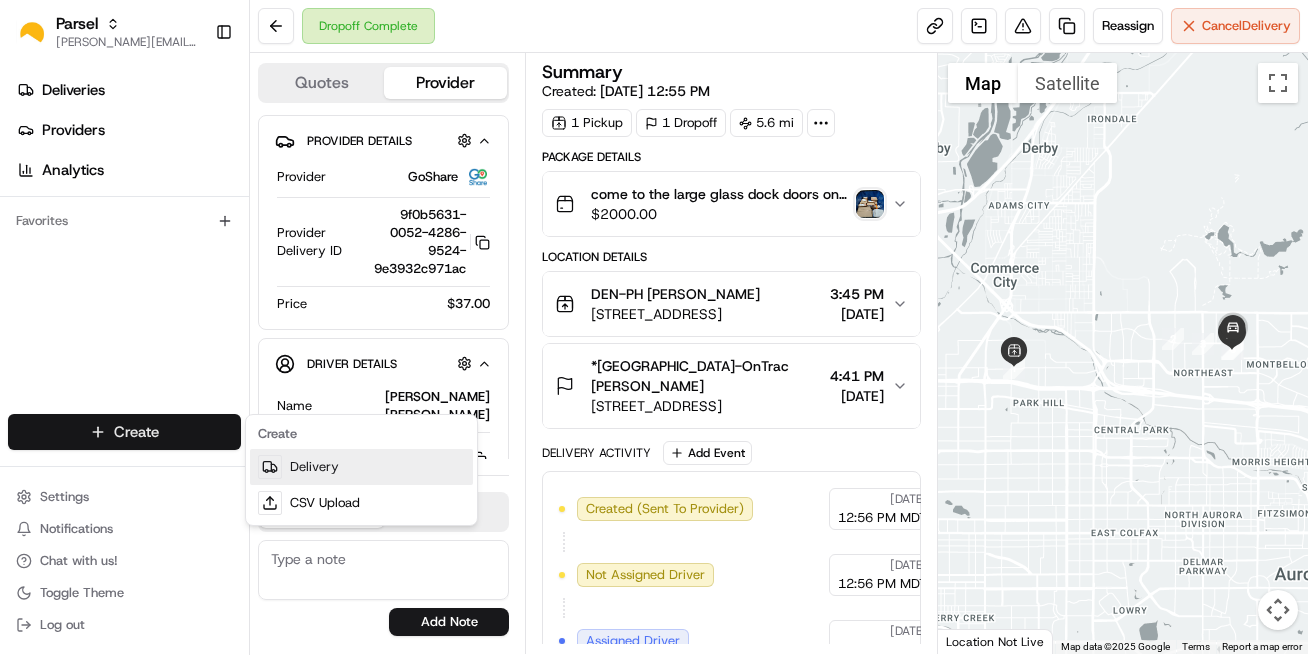 click on "Delivery" at bounding box center (361, 467) 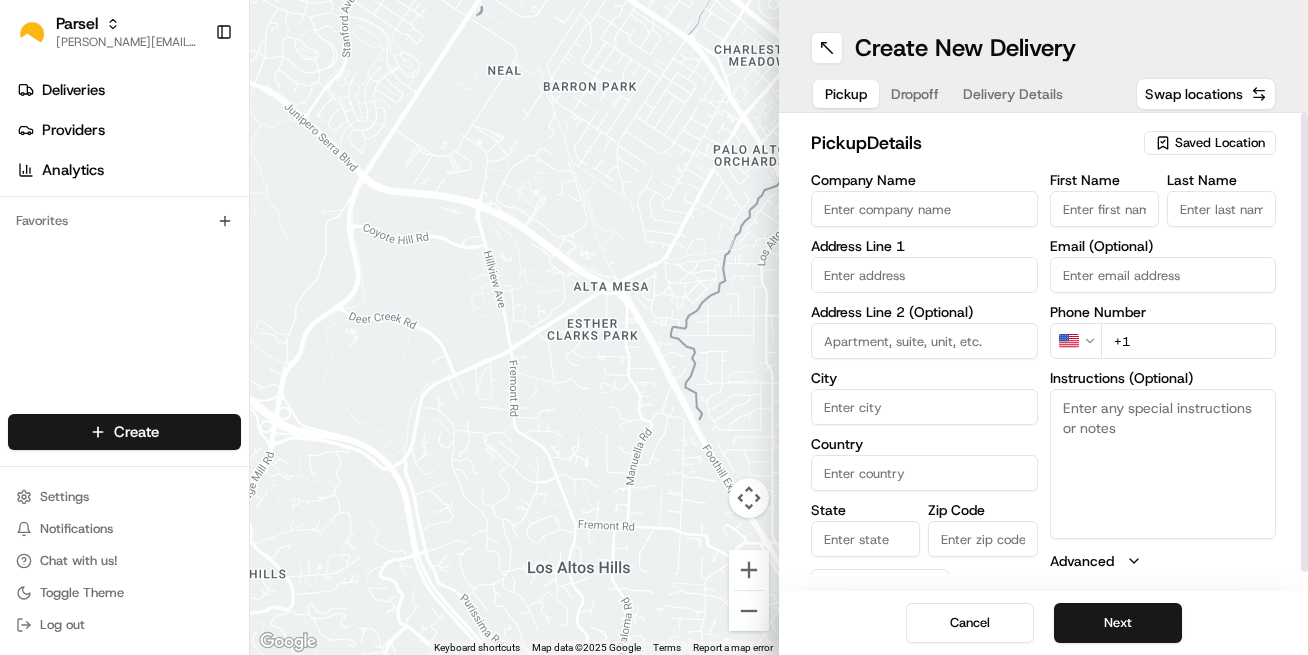 click on "Saved Location" at bounding box center (1220, 143) 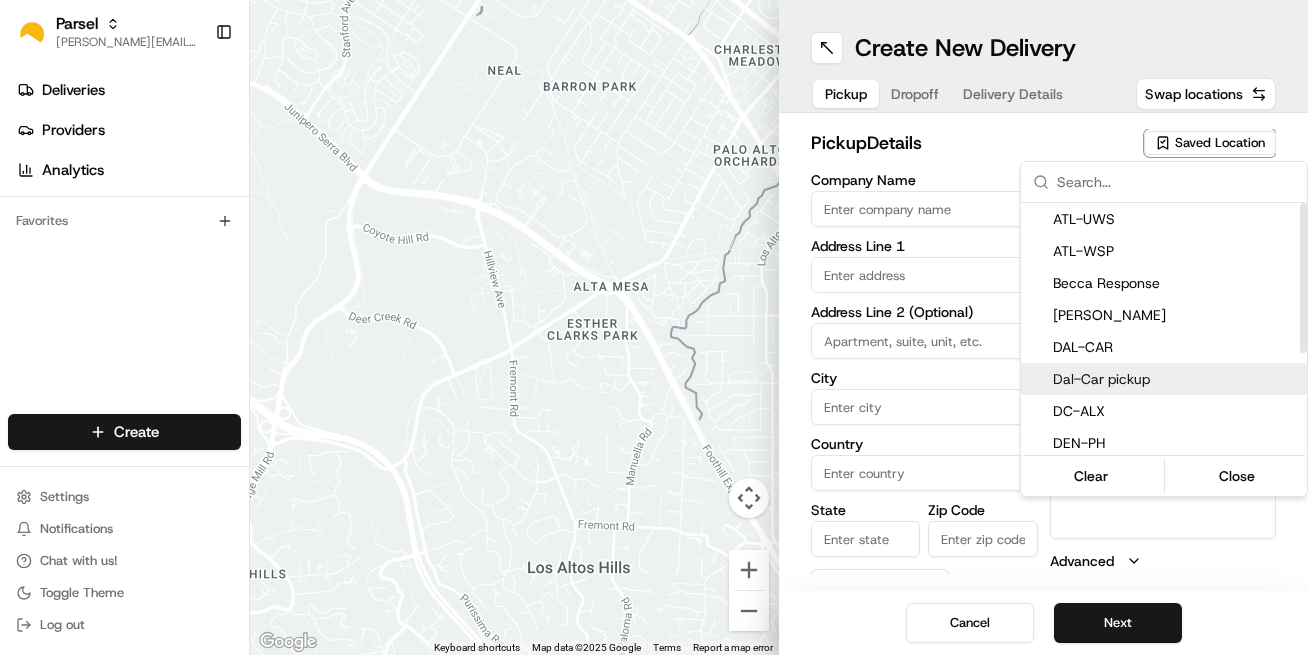 scroll, scrollTop: 31, scrollLeft: 0, axis: vertical 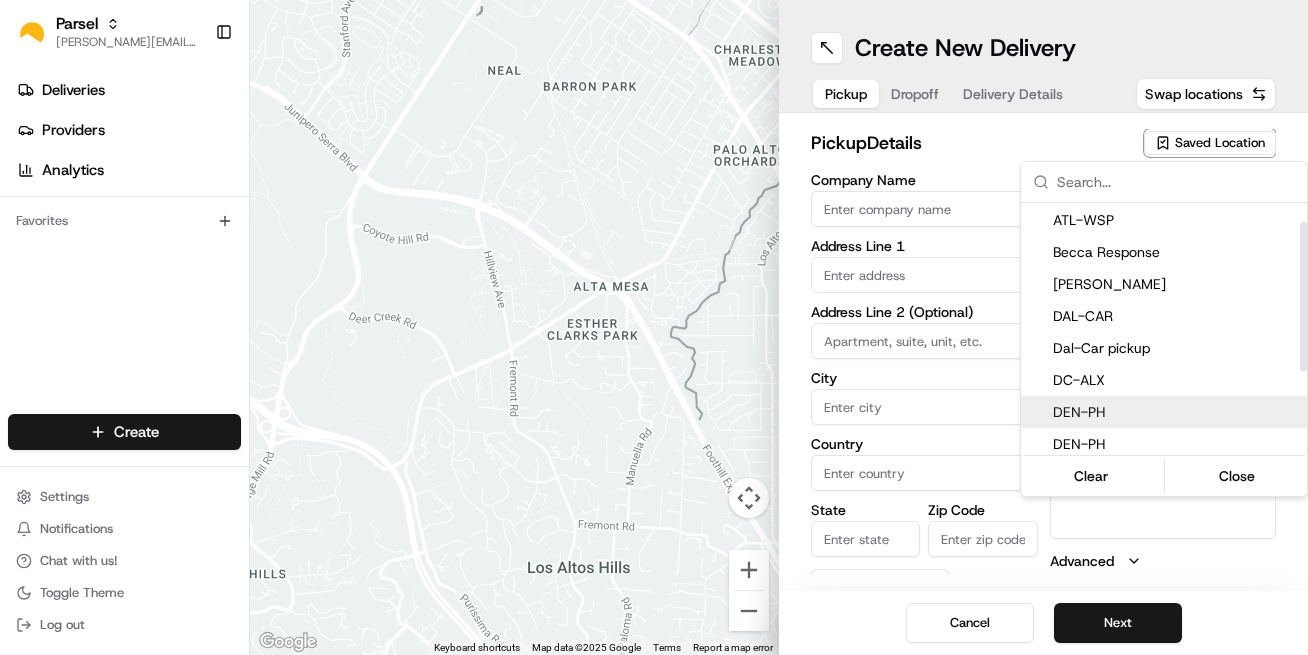 click on "DEN-PH" at bounding box center (1176, 412) 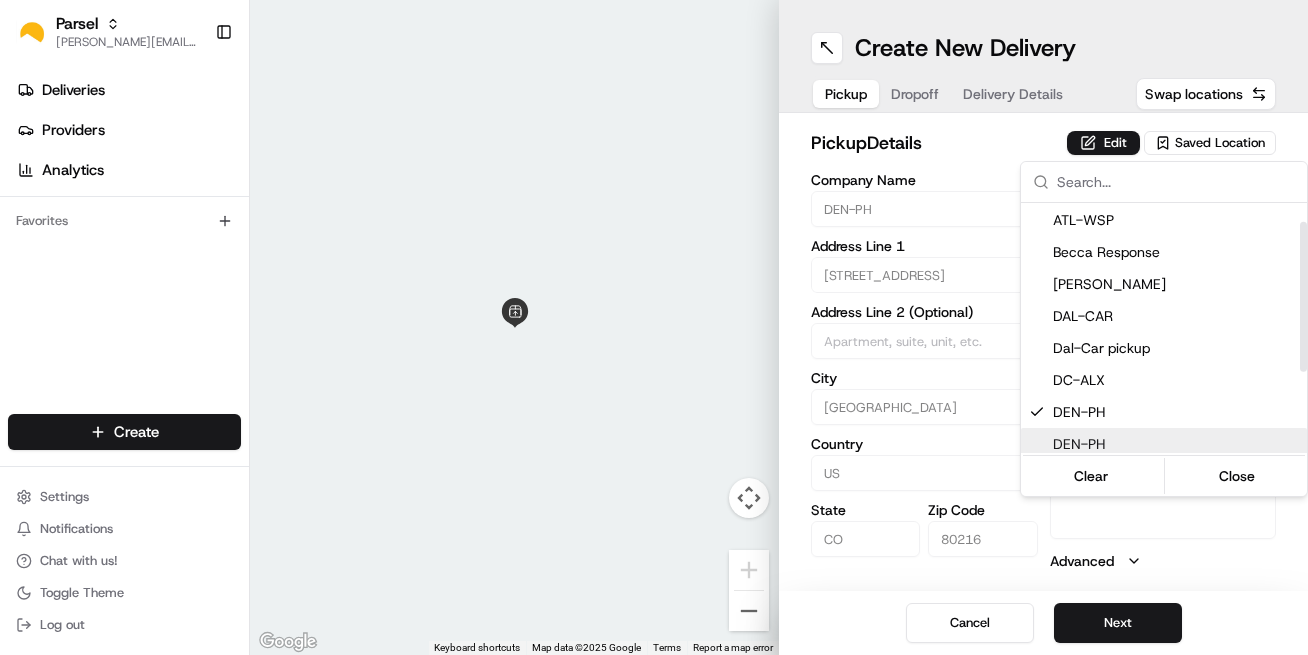 click on "Parsel [EMAIL_ADDRESS][PERSON_NAME][DOMAIN_NAME] Toggle Sidebar Deliveries Providers Analytics Favorites Main Menu Members & Organization Organization Users Roles Preferences Customization Tracking Orchestration Automations Dispatch Strategy Locations Pickup Locations Dropoff Locations Billing Billing Refund Requests Integrations Notification Triggers Webhooks API Keys Request Logs Create Settings Notifications Chat with us! Toggle Theme Log out ← Move left → Move right ↑ Move up ↓ Move down + Zoom in - Zoom out Home Jump left by 75% End Jump right by 75% Page Up Jump up by 75% Page Down Jump down by 75% Keyboard shortcuts Map Data Map data ©2025 Google Map data ©2025 Google 2 m  Click to toggle between metric and imperial units Terms Report a map error Create New Delivery Pickup Dropoff Delivery Details Swap locations pickup  Details  Edit Saved Location Company Name DEN-PH Address Line [GEOGRAPHIC_DATA][STREET_ADDRESS] Address Line 2 (Optional) City [GEOGRAPHIC_DATA] Country [GEOGRAPHIC_DATA] State [US_STATE] Zip Code 80216 First Name [PERSON_NAME]" at bounding box center (654, 327) 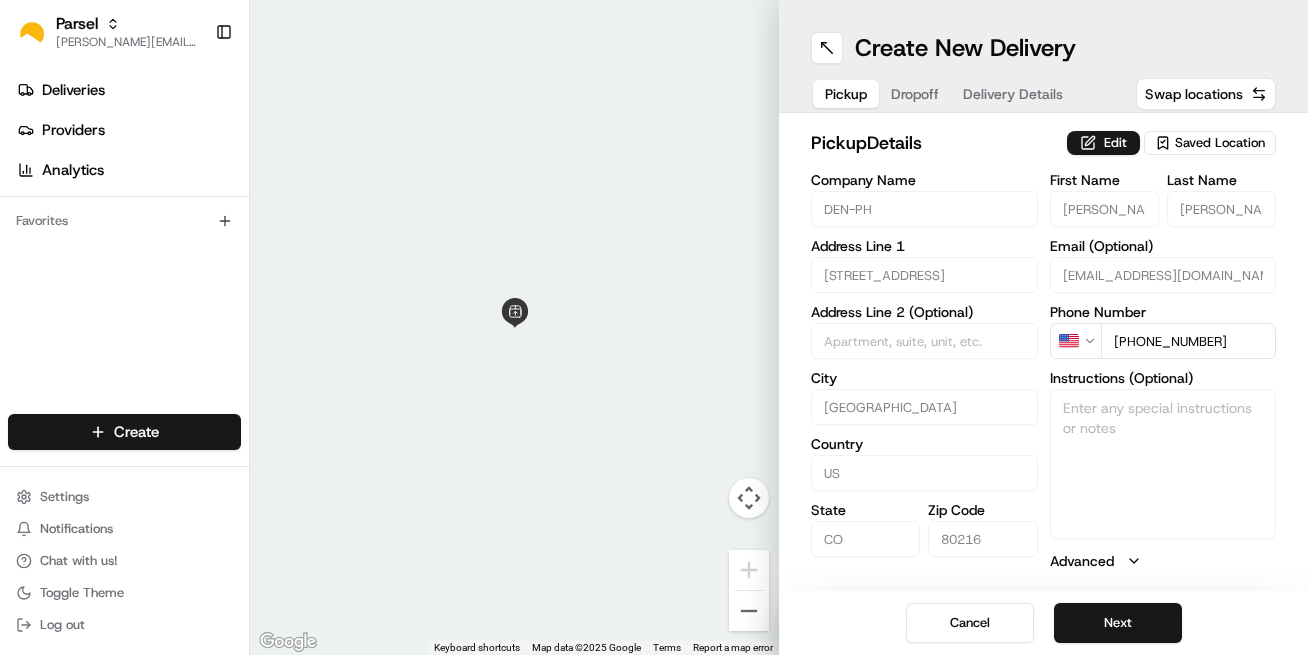 click on "Saved Location" at bounding box center (1220, 143) 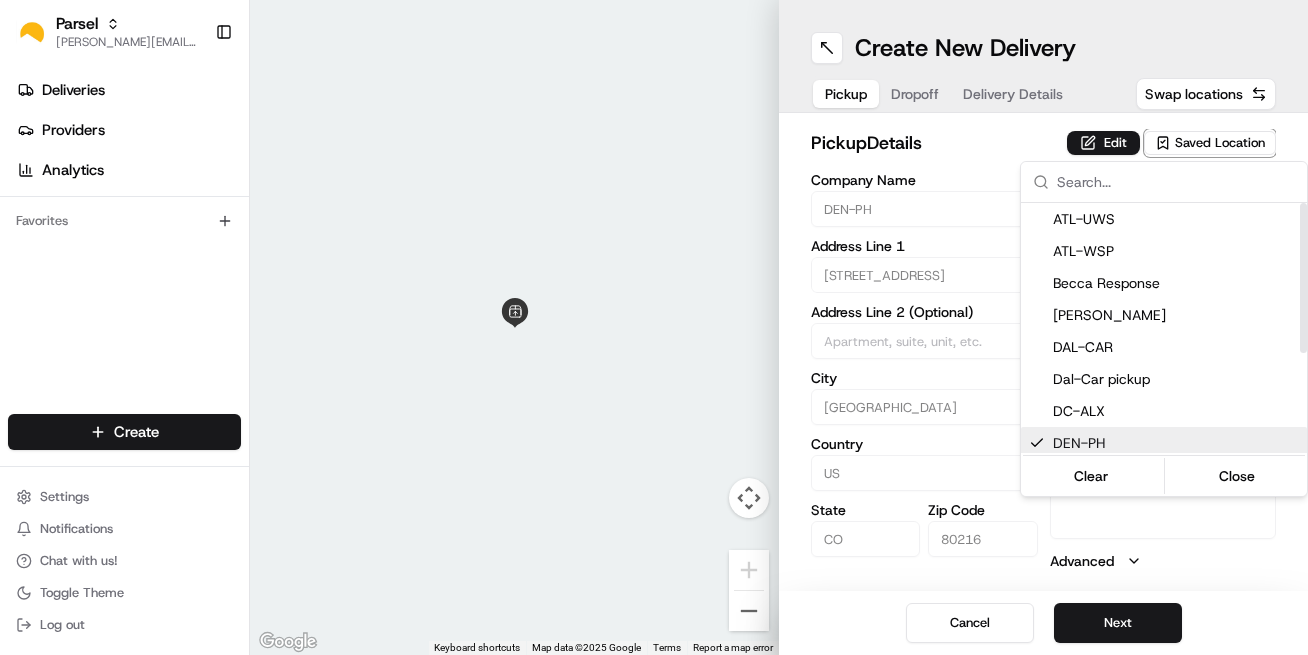 click on "DEN-PH" at bounding box center (1176, 443) 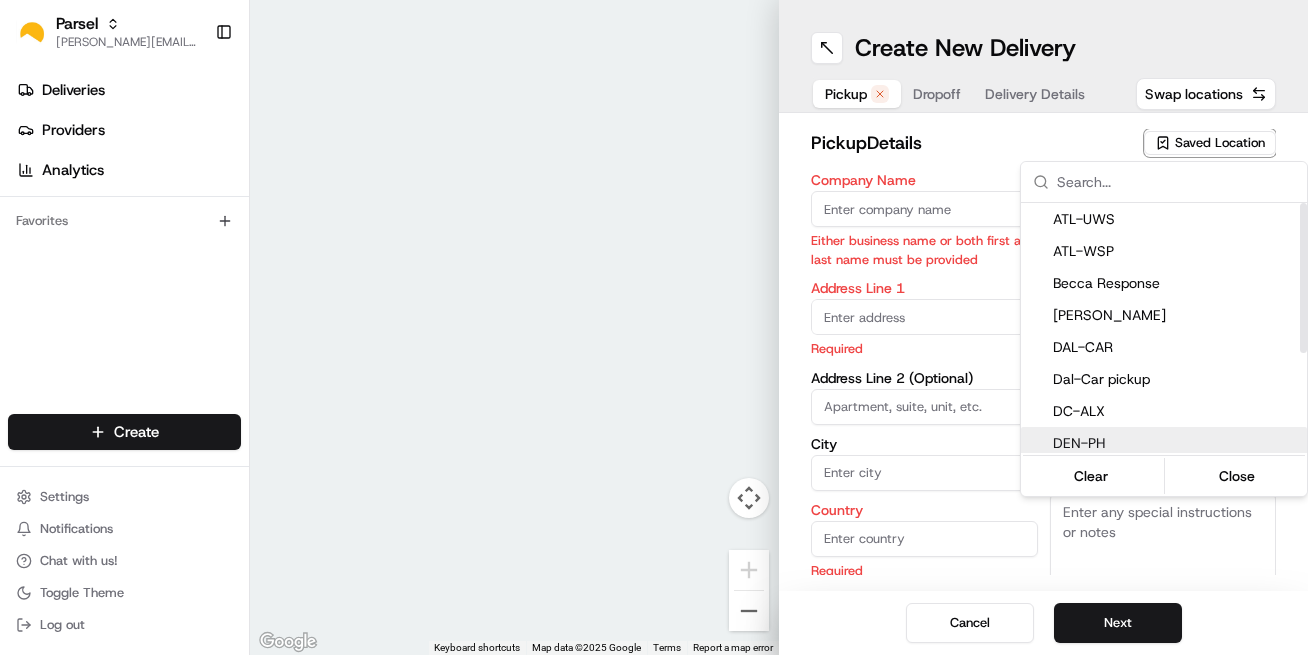 click on "DEN-PH" at bounding box center (1164, 443) 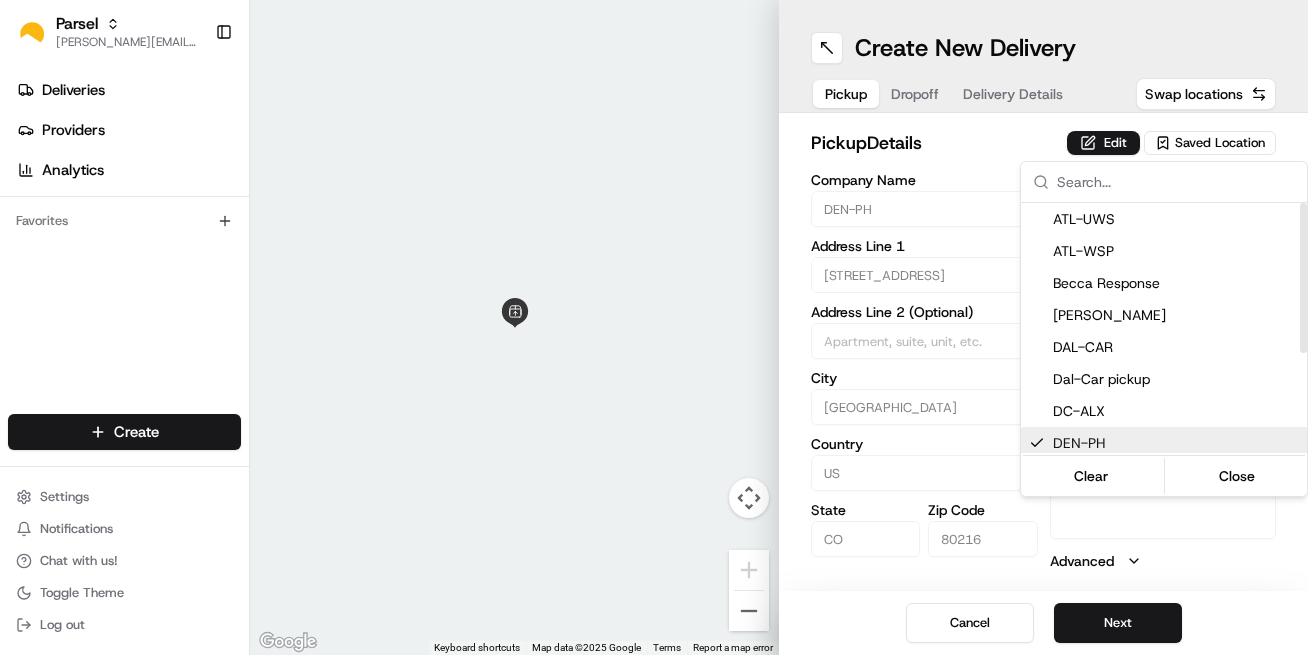 click on "Parsel [EMAIL_ADDRESS][PERSON_NAME][DOMAIN_NAME] Toggle Sidebar Deliveries Providers Analytics Favorites Main Menu Members & Organization Organization Users Roles Preferences Customization Tracking Orchestration Automations Dispatch Strategy Locations Pickup Locations Dropoff Locations Billing Billing Refund Requests Integrations Notification Triggers Webhooks API Keys Request Logs Create Settings Notifications Chat with us! Toggle Theme Log out ← Move left → Move right ↑ Move up ↓ Move down + Zoom in - Zoom out Home Jump left by 75% End Jump right by 75% Page Up Jump up by 75% Page Down Jump down by 75% Keyboard shortcuts Map Data Map data ©2025 Google Map data ©2025 Google 2 m  Click to toggle between metric and imperial units Terms Report a map error Create New Delivery Pickup Dropoff Delivery Details Swap locations pickup  Details  Edit Saved Location Company Name DEN-PH Address Line [GEOGRAPHIC_DATA][STREET_ADDRESS] Address Line 2 (Optional) City [GEOGRAPHIC_DATA] Country [GEOGRAPHIC_DATA] State [US_STATE] Zip Code 80216 First Name [PERSON_NAME]" at bounding box center (654, 327) 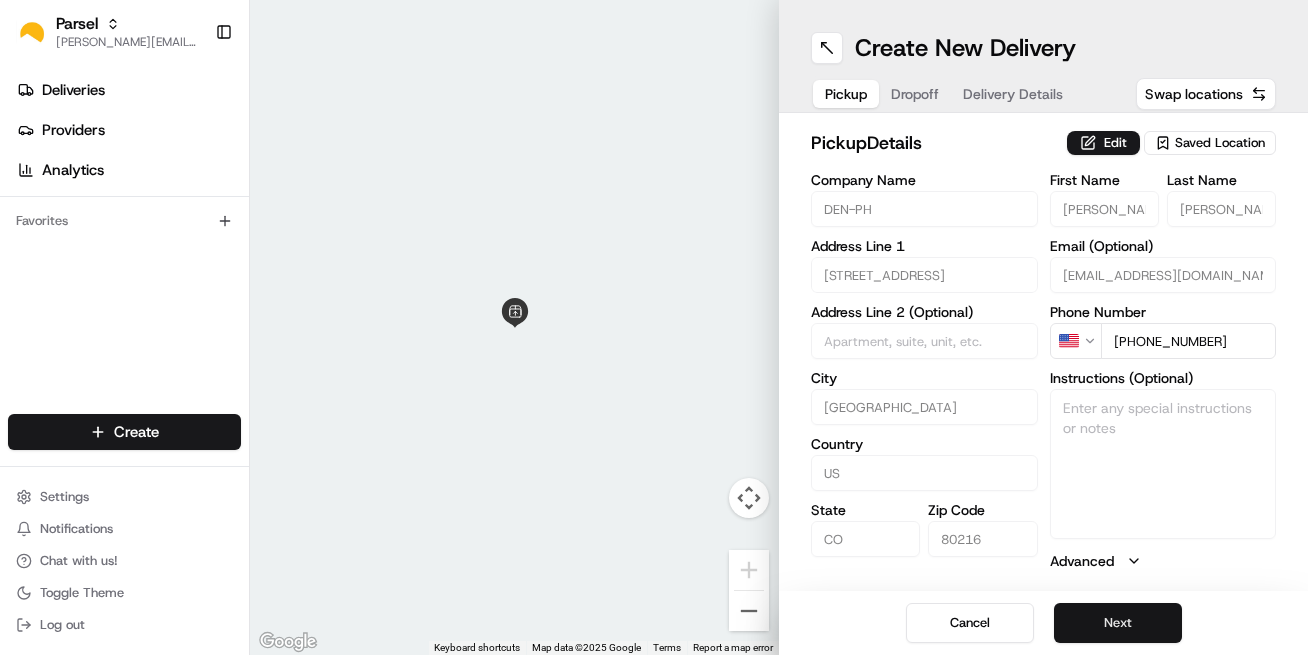 click on "Next" at bounding box center [1118, 623] 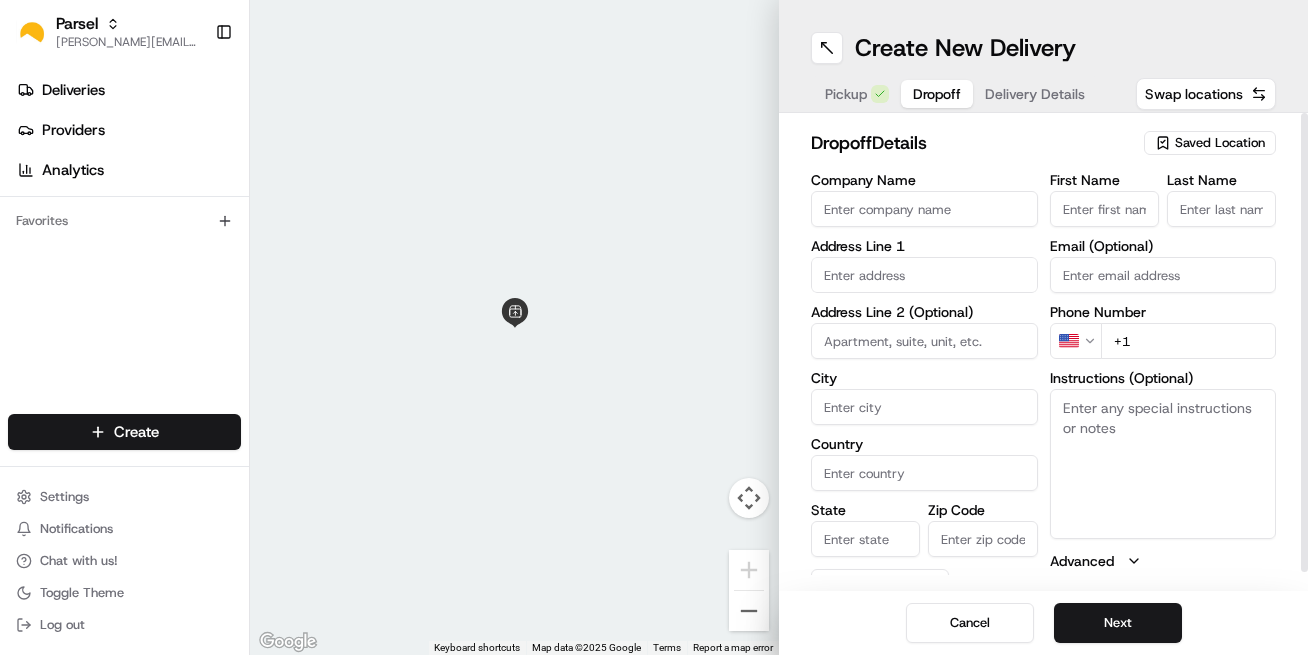 click on "Saved Location" at bounding box center (1220, 143) 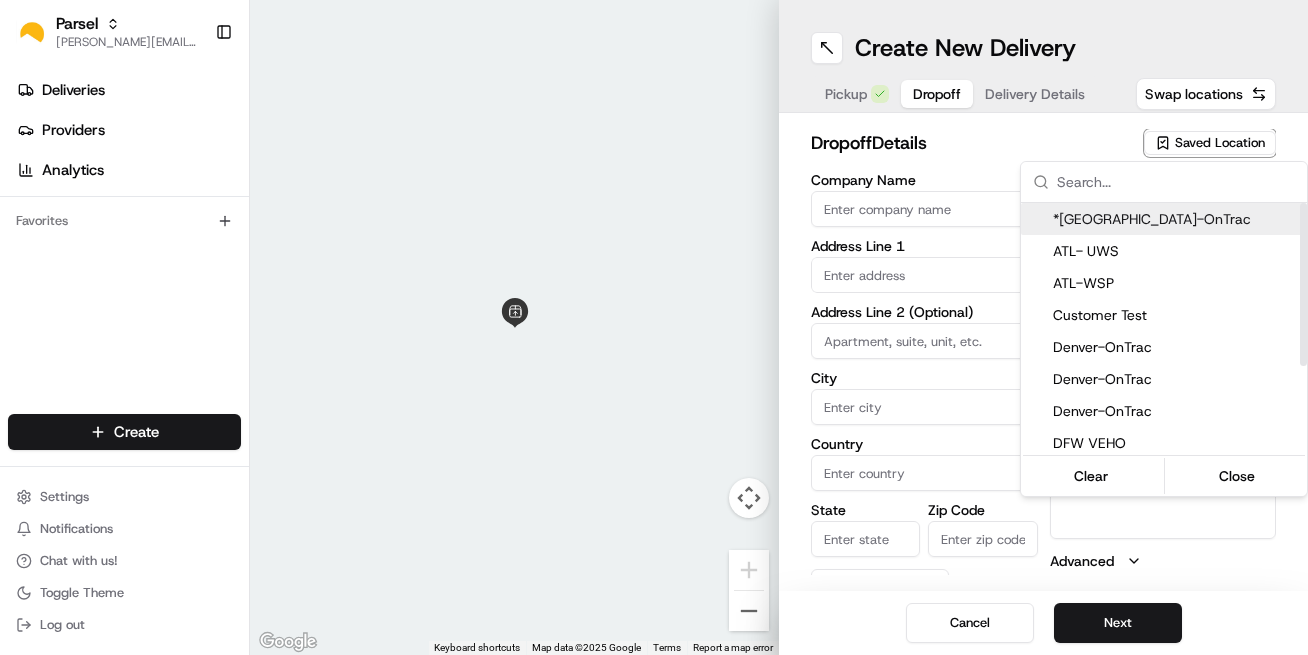 click on "*[GEOGRAPHIC_DATA]-OnTrac" at bounding box center [1176, 219] 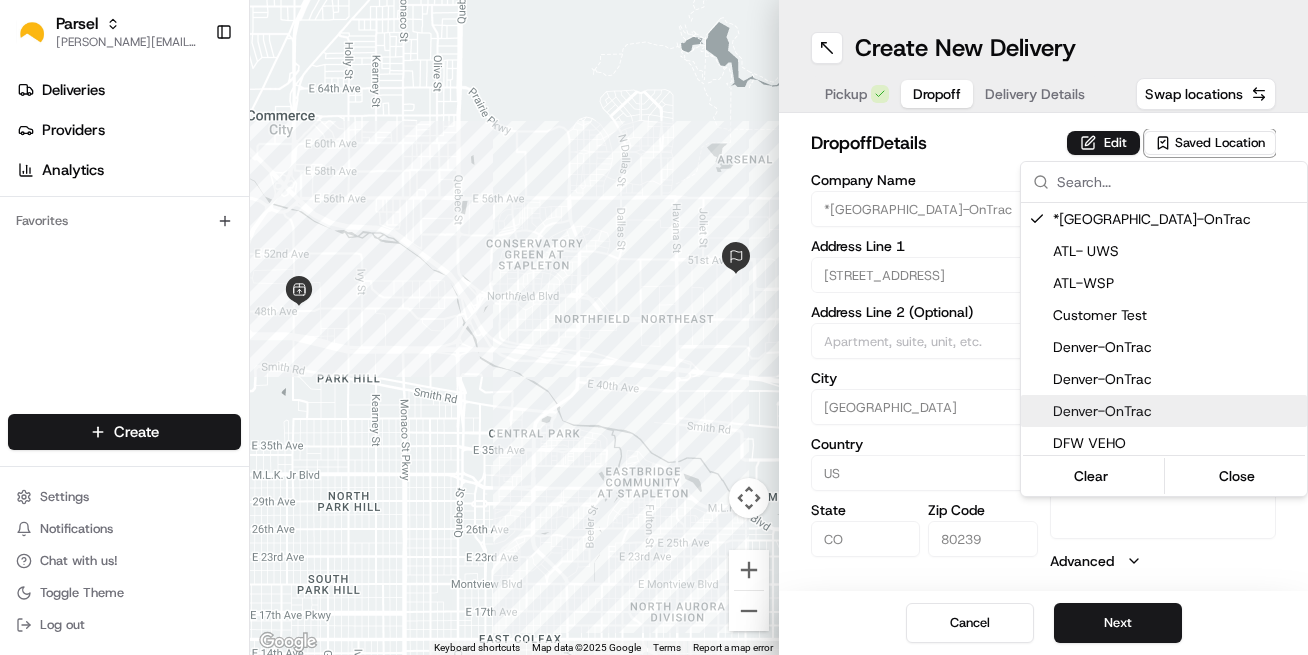 click on "Parsel [EMAIL_ADDRESS][PERSON_NAME][DOMAIN_NAME] Toggle Sidebar Deliveries Providers Analytics Favorites Main Menu Members & Organization Organization Users Roles Preferences Customization Tracking Orchestration Automations Dispatch Strategy Locations Pickup Locations Dropoff Locations Billing Billing Refund Requests Integrations Notification Triggers Webhooks API Keys Request Logs Create Settings Notifications Chat with us! Toggle Theme Log out ← Move left → Move right ↑ Move up ↓ Move down + Zoom in - Zoom out Home Jump left by 75% End Jump right by 75% Page Up Jump up by 75% Page Down Jump down by 75% Keyboard shortcuts Map Data Map data ©2025 Google Map data ©2025 Google 1 km  Click to toggle between metric and imperial units Terms Report a map error Create New Delivery Pickup Dropoff Delivery Details Swap locations dropoff  Details  Edit Saved Location Company Name *[GEOGRAPHIC_DATA]-OnTrac Address Line 1 [STREET_ADDRESS][GEOGRAPHIC_DATA] Line 2 (Optional) City [GEOGRAPHIC_DATA] Country US State [US_STATE] Zip Code 80239 Bri [GEOGRAPHIC_DATA]" at bounding box center [654, 327] 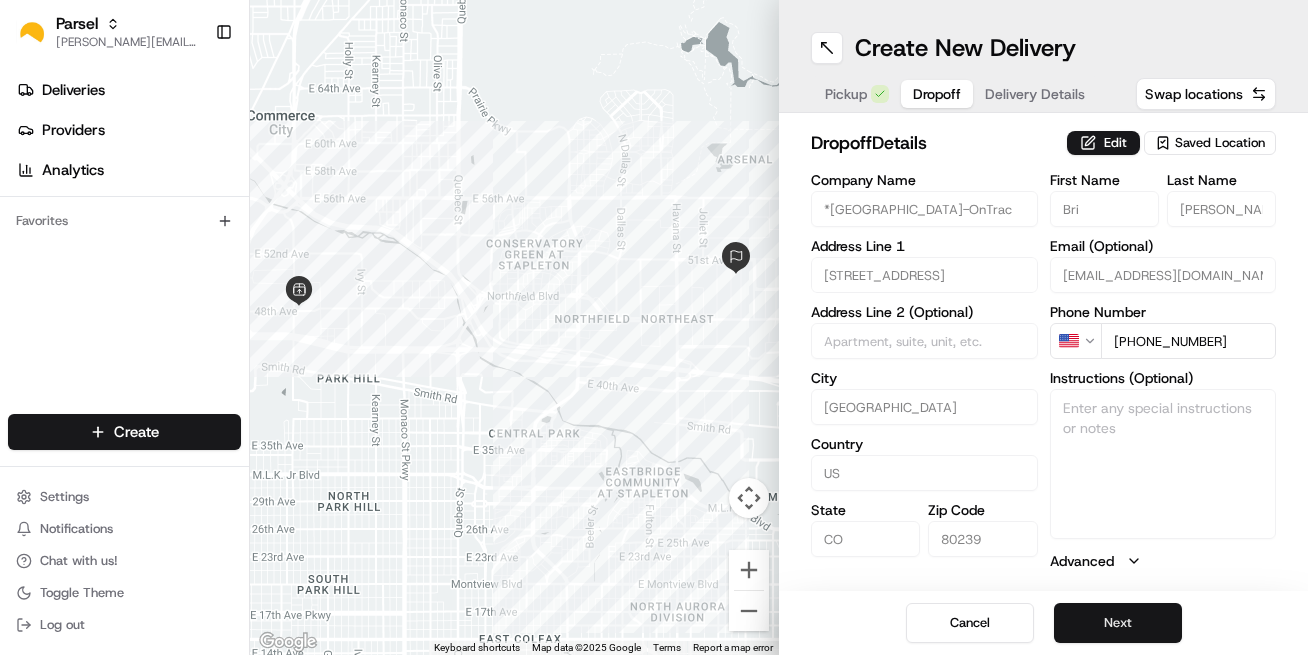 click on "Next" at bounding box center (1118, 623) 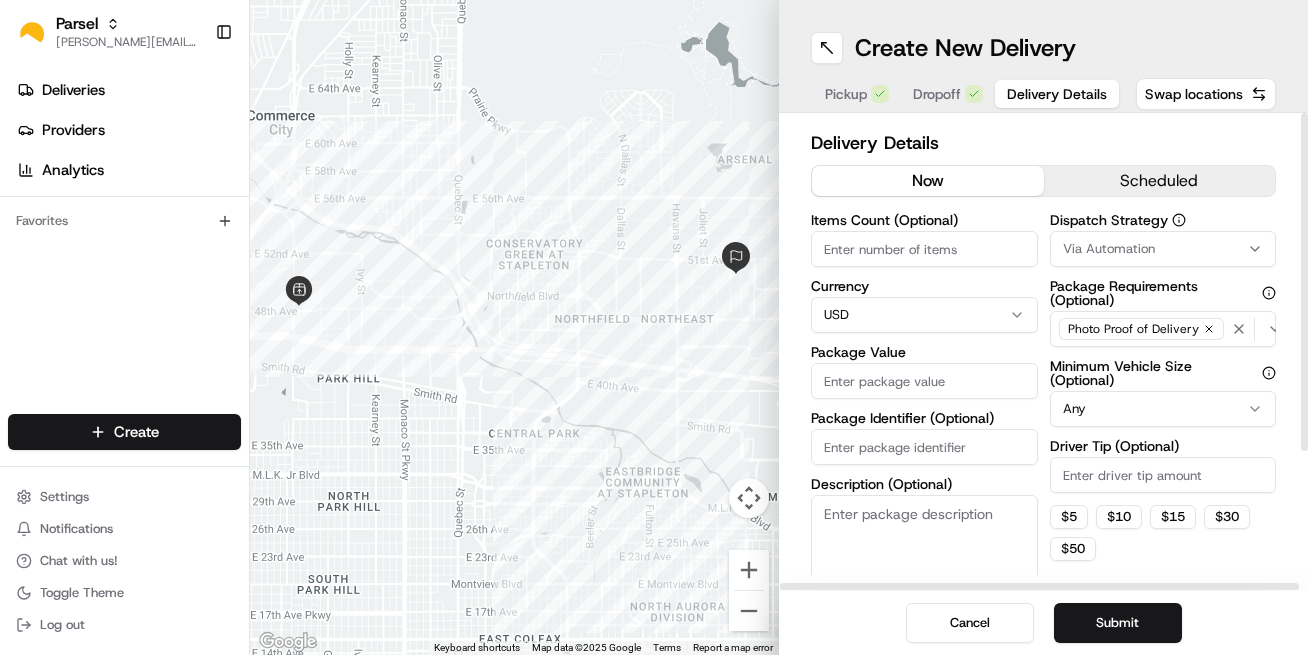 click on "scheduled" at bounding box center (1160, 181) 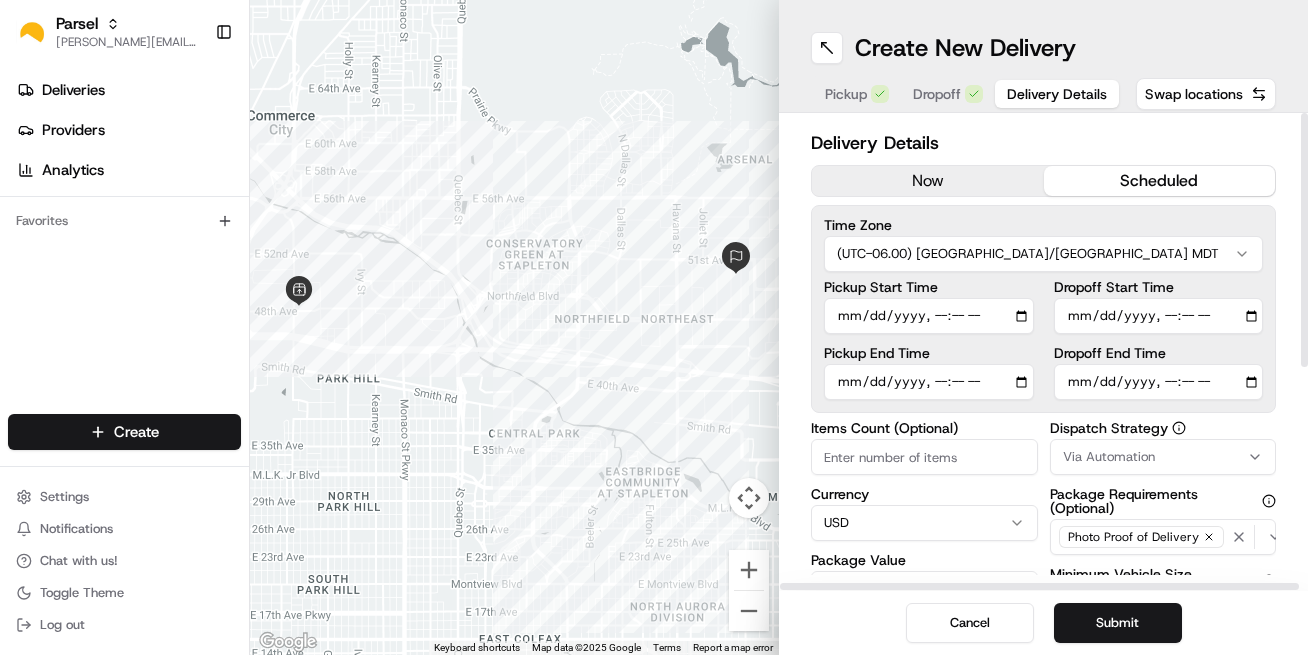 click on "Pickup Start Time" at bounding box center (929, 316) 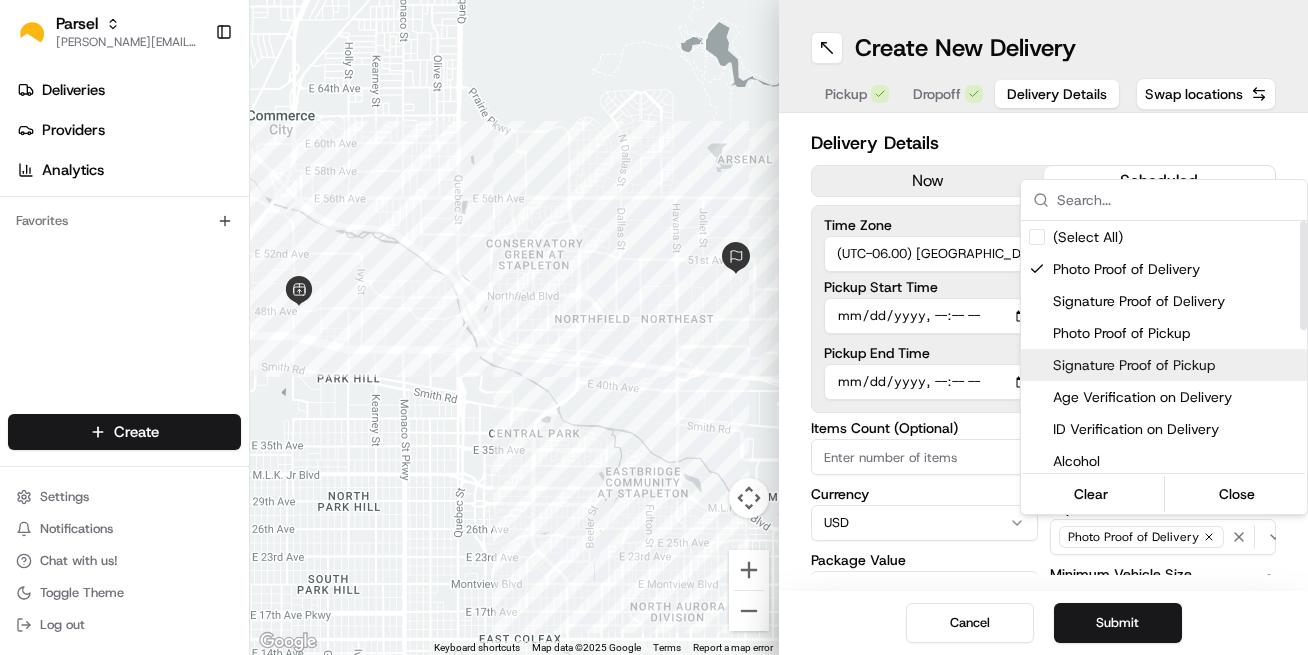 click on "Parsel [EMAIL_ADDRESS][PERSON_NAME][DOMAIN_NAME] Toggle Sidebar Deliveries Providers Analytics Favorites Main Menu Members & Organization Organization Users Roles Preferences Customization Tracking Orchestration Automations Dispatch Strategy Locations Pickup Locations Dropoff Locations Billing Billing Refund Requests Integrations Notification Triggers Webhooks API Keys Request Logs Create Settings Notifications Chat with us! Toggle Theme Log out ← Move left → Move right ↑ Move up ↓ Move down + Zoom in - Zoom out Home Jump left by 75% End Jump right by 75% Page Up Jump up by 75% Page Down Jump down by 75% Keyboard shortcuts Map Data Map data ©2025 Google Map data ©2025 Google 1 km  Click to toggle between metric and imperial units Terms Report a map error Create New Delivery Pickup Dropoff Delivery Details Swap locations Delivery Details now scheduled Time Zone (UTC-06.00) [GEOGRAPHIC_DATA]/[GEOGRAPHIC_DATA] MDT Pickup Start Time Pickup End Time Dropoff Start Time Dropoff End Time Items Count (Optional) Currency USD" at bounding box center (654, 327) 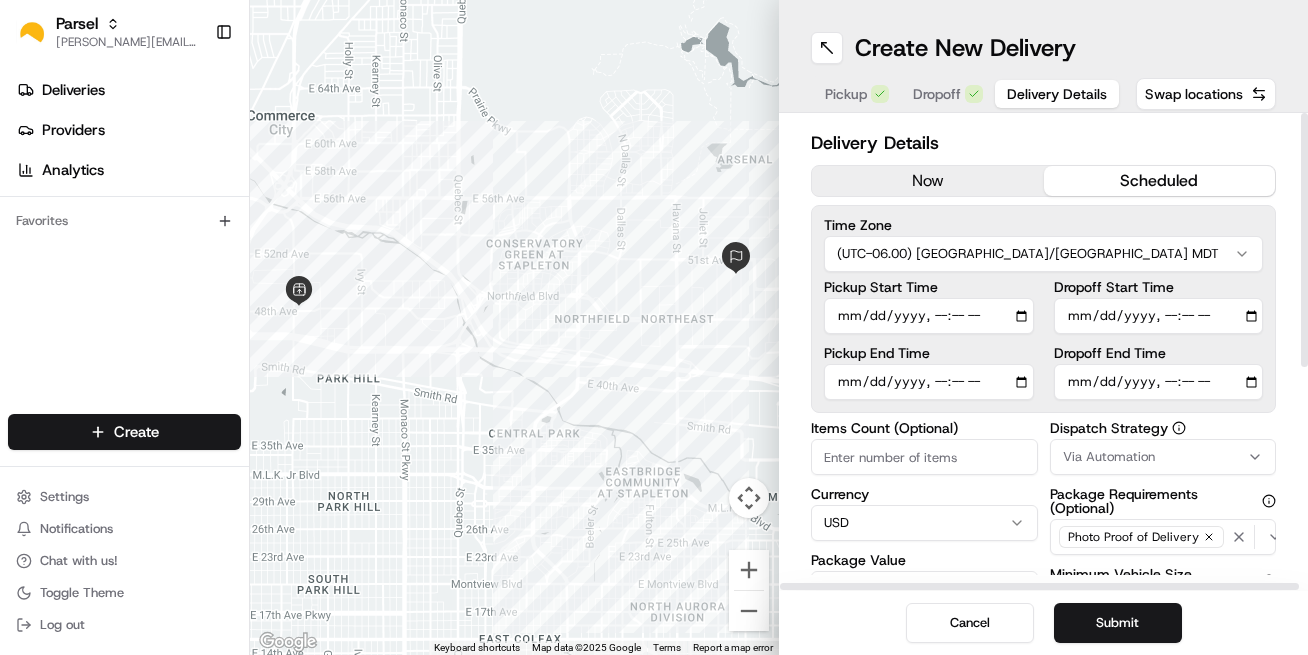 click on "Pickup End Time" at bounding box center (929, 382) 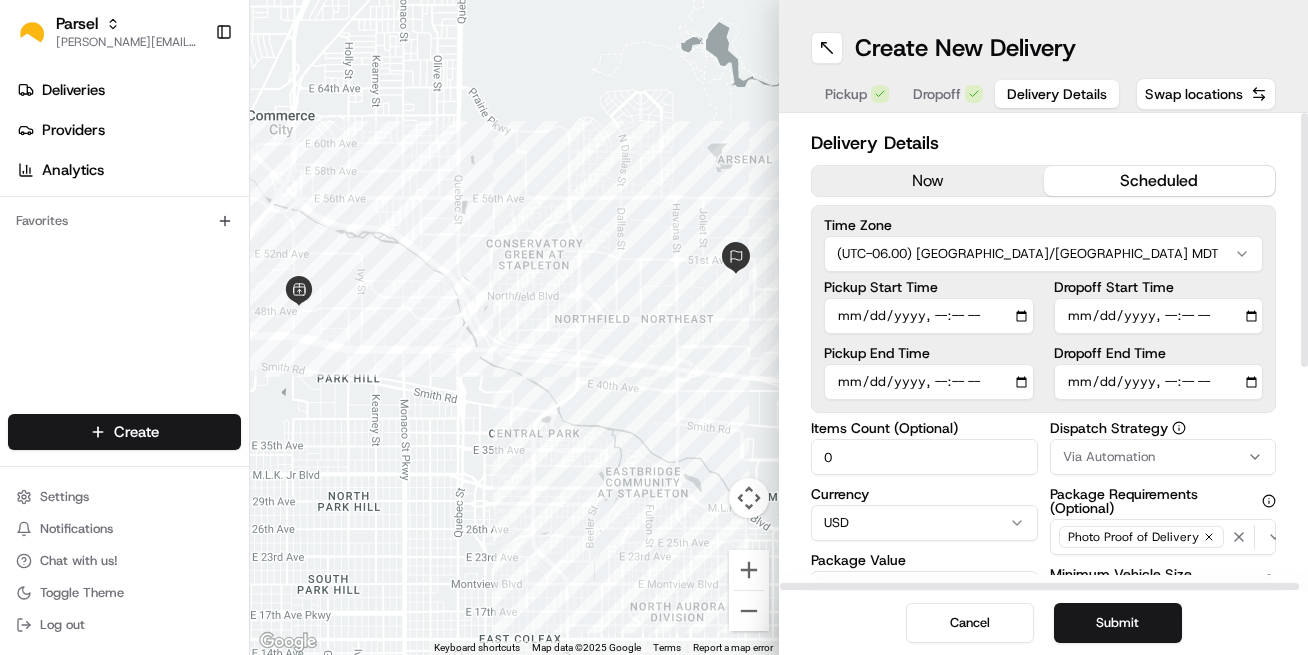 type on "0" 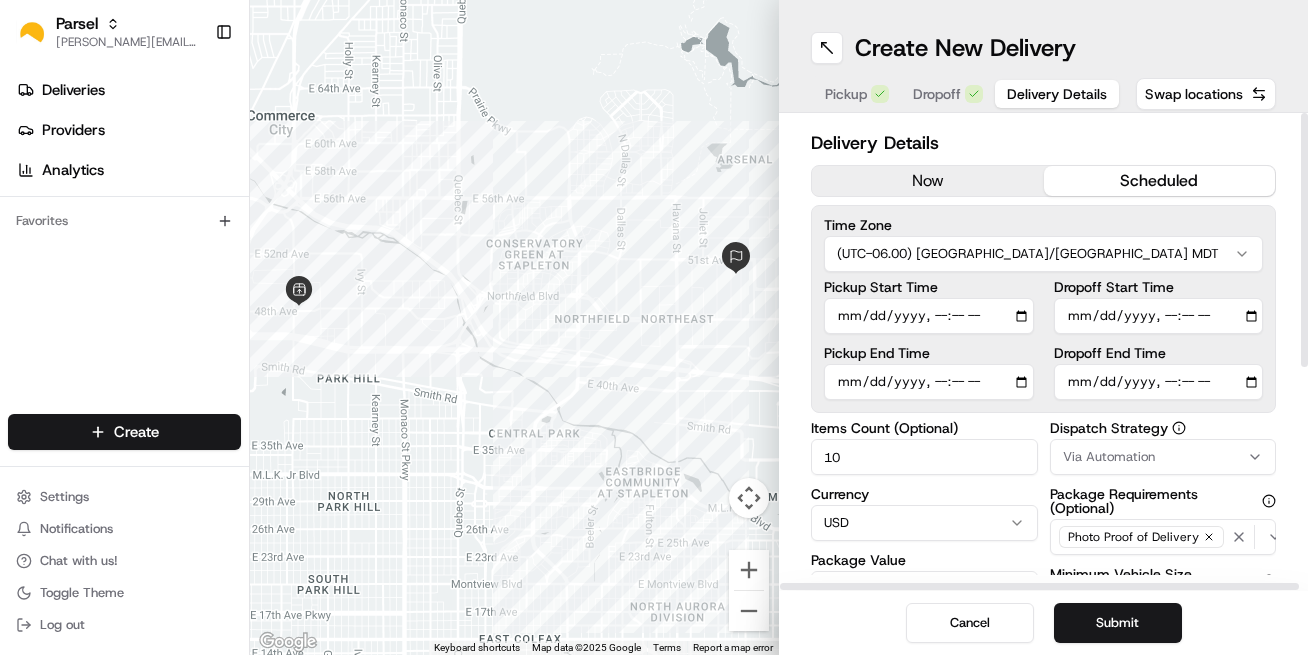 type on "10" 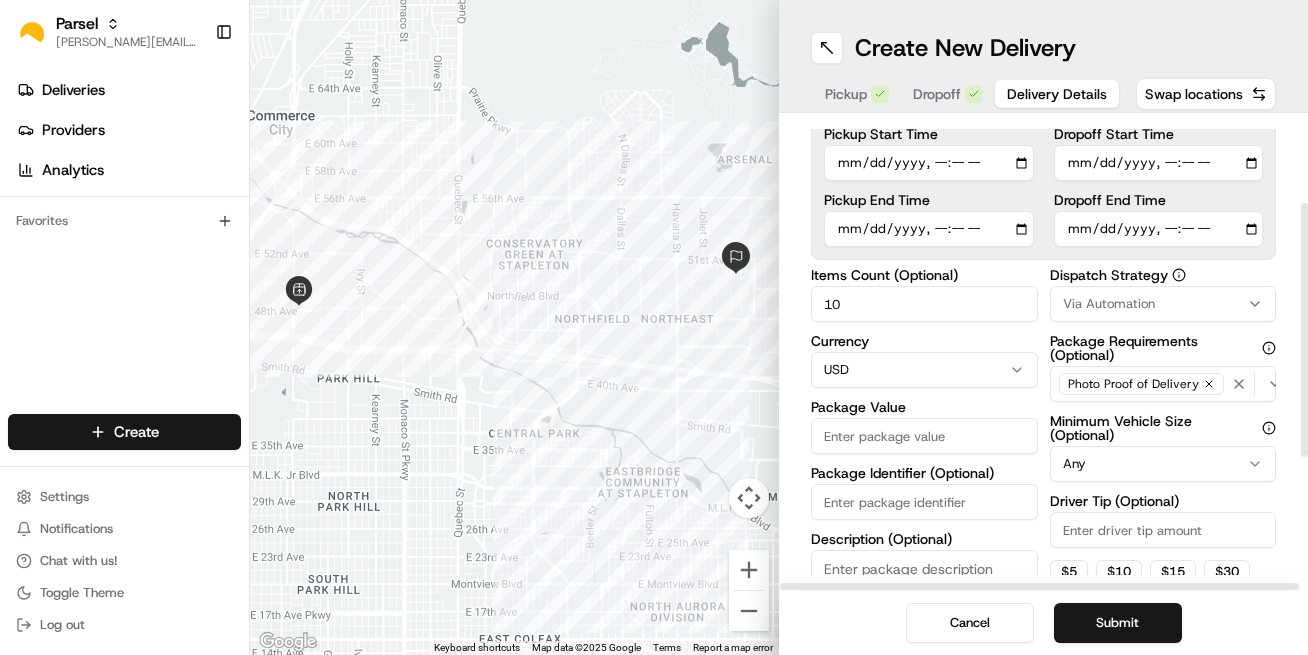 scroll, scrollTop: 158, scrollLeft: 0, axis: vertical 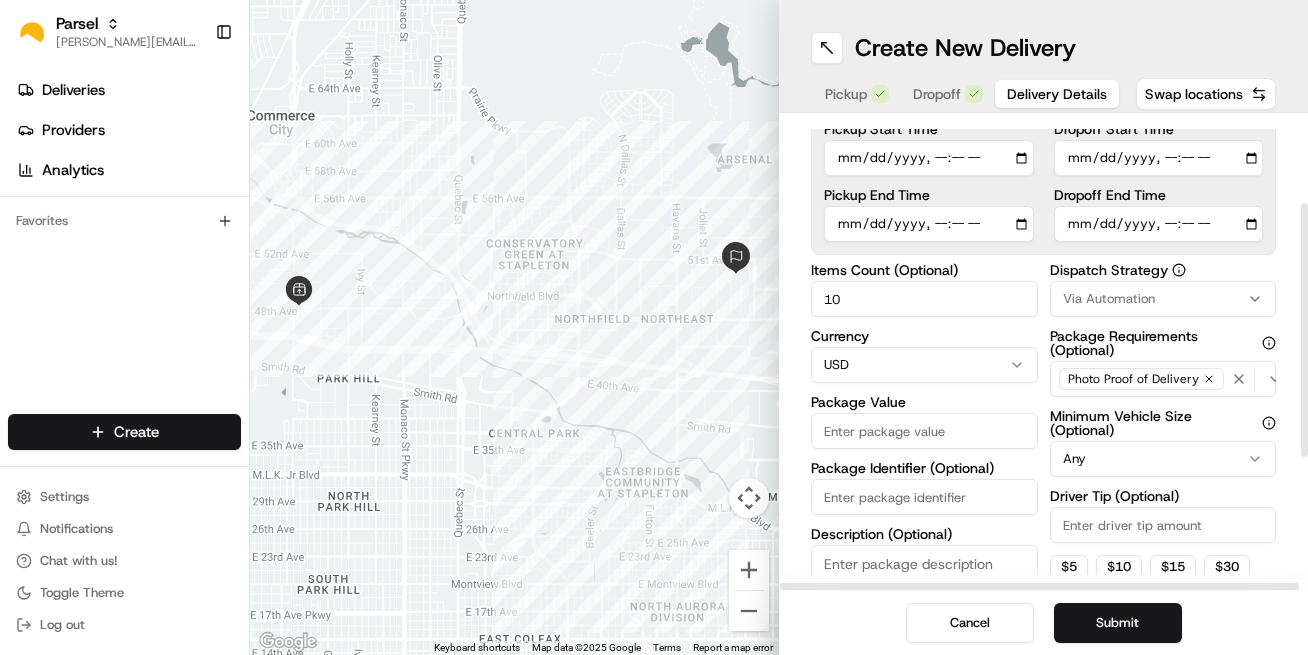 click on "Package Value" at bounding box center [924, 431] 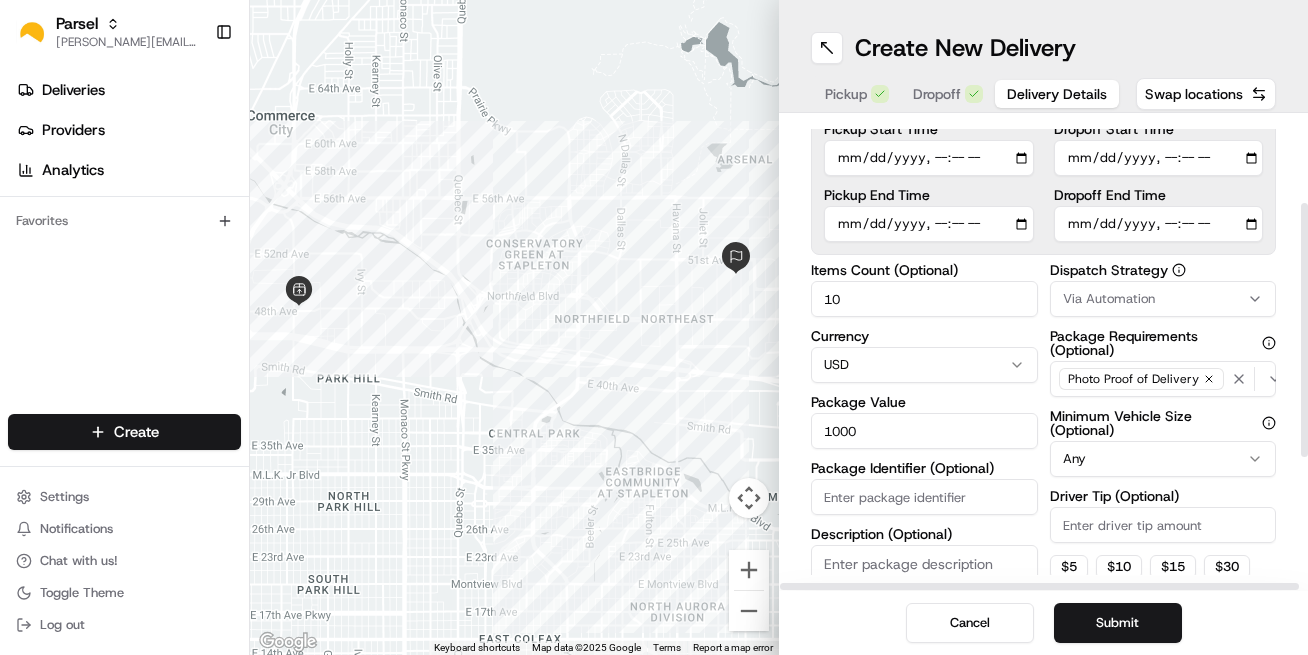 type on "1000" 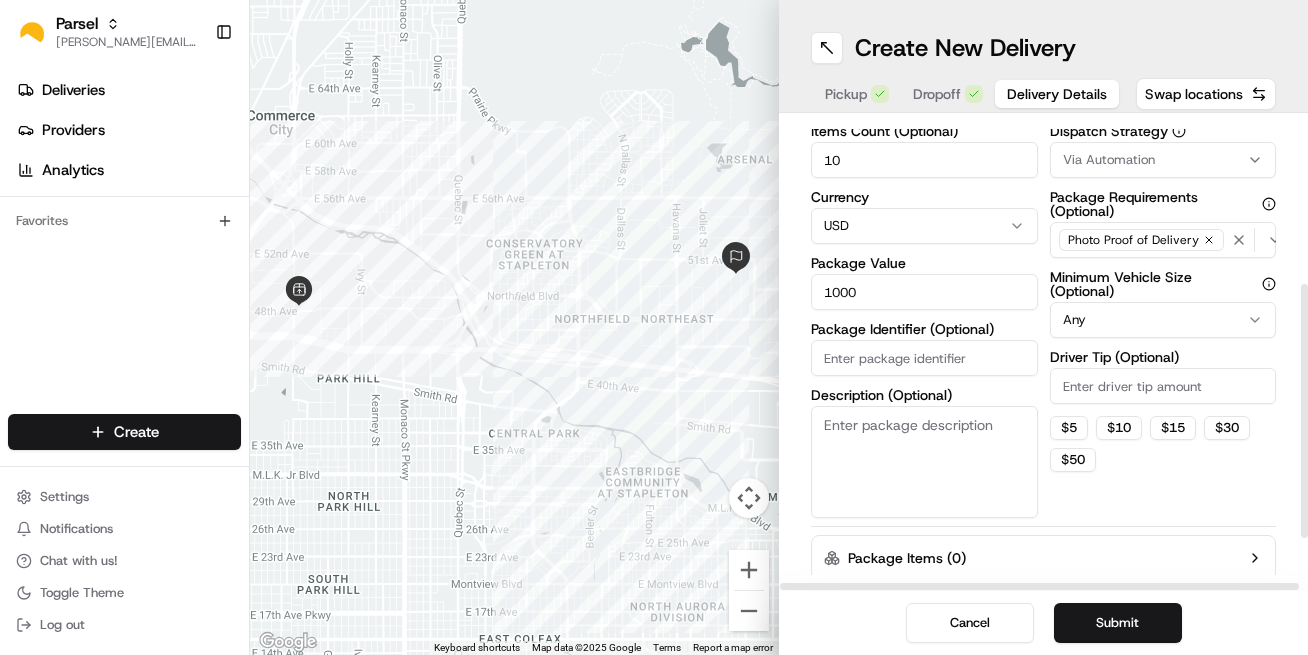 scroll, scrollTop: 300, scrollLeft: 0, axis: vertical 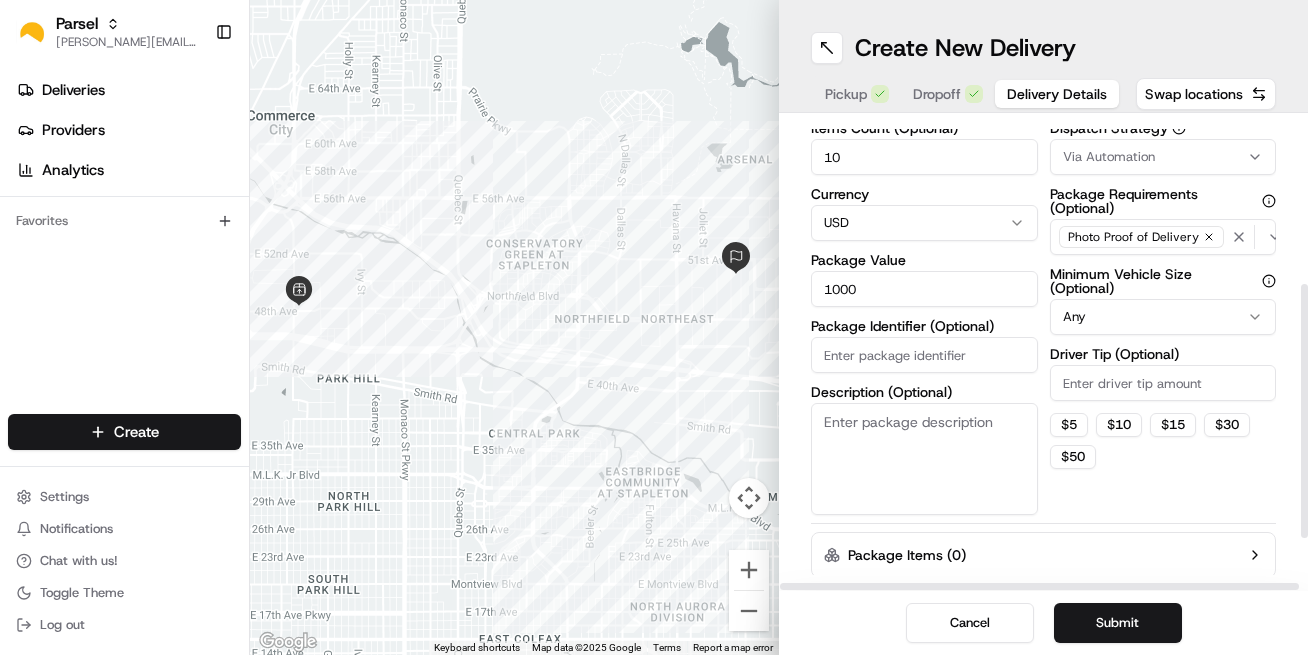 click on "Description (Optional)" at bounding box center [924, 459] 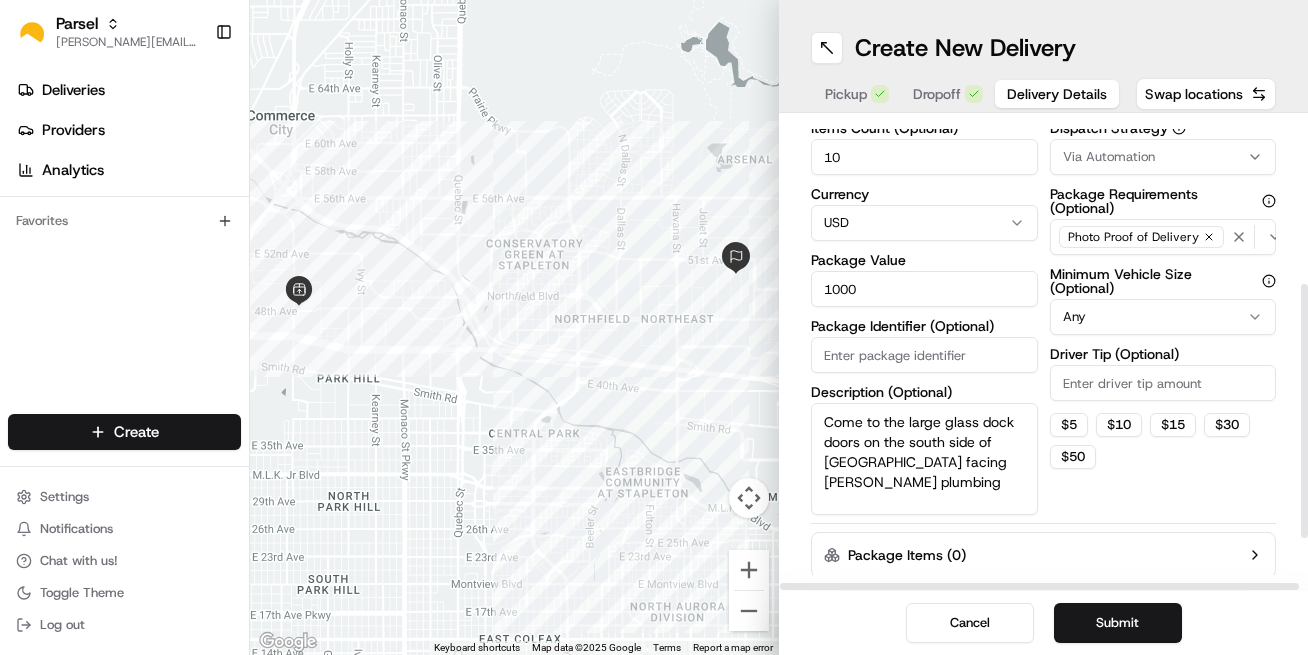 click on "Come to the large glass dock doors on the south side of [GEOGRAPHIC_DATA] facing [PERSON_NAME] plumbing" at bounding box center (924, 459) 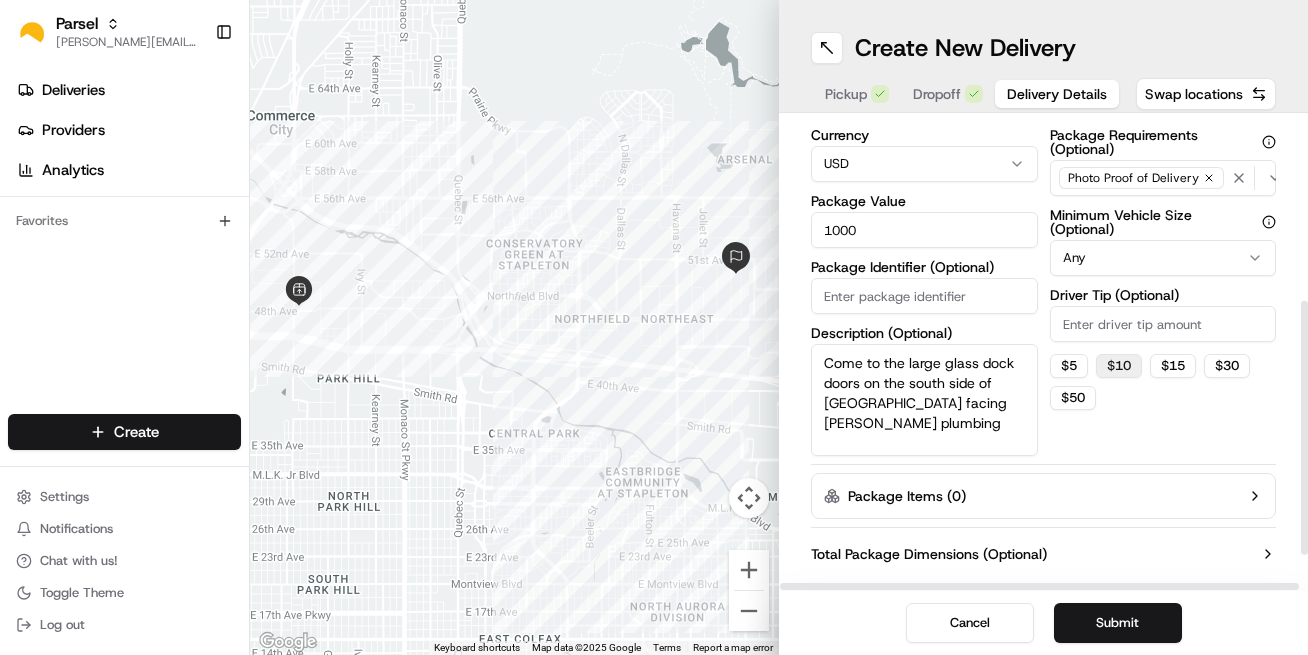 scroll, scrollTop: 291, scrollLeft: 0, axis: vertical 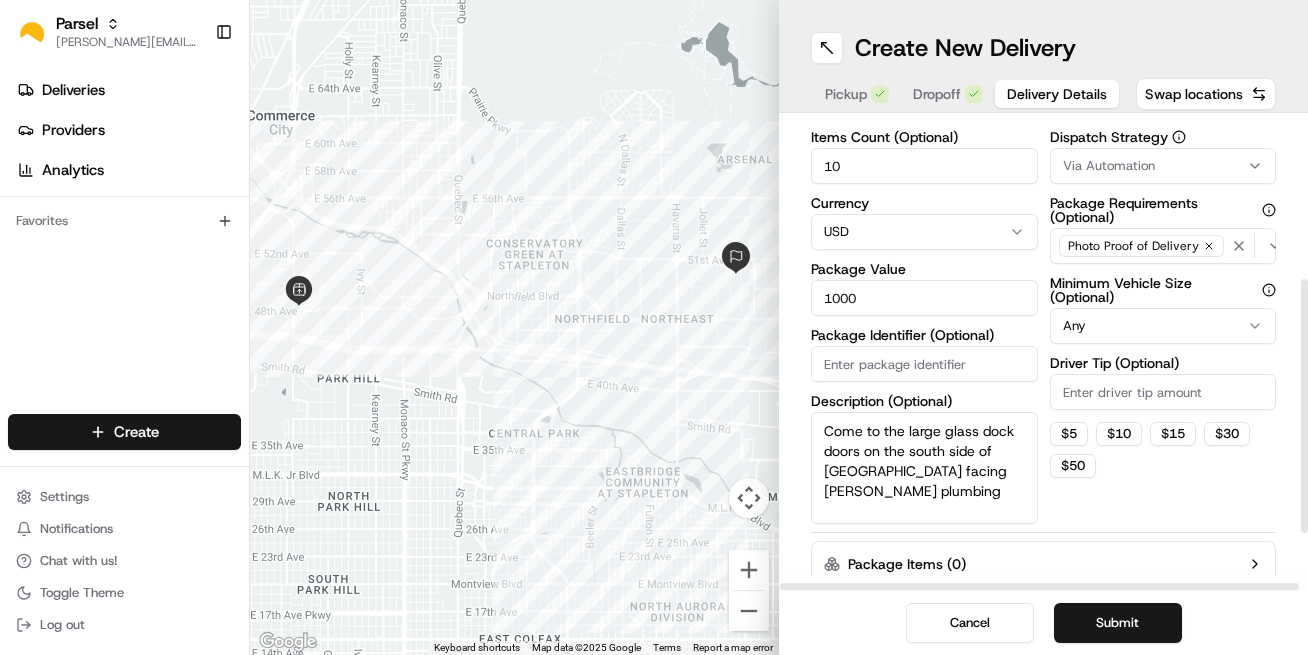 type on "Come to the large glass dock doors on the south side of [GEOGRAPHIC_DATA] facing [PERSON_NAME] plumbing" 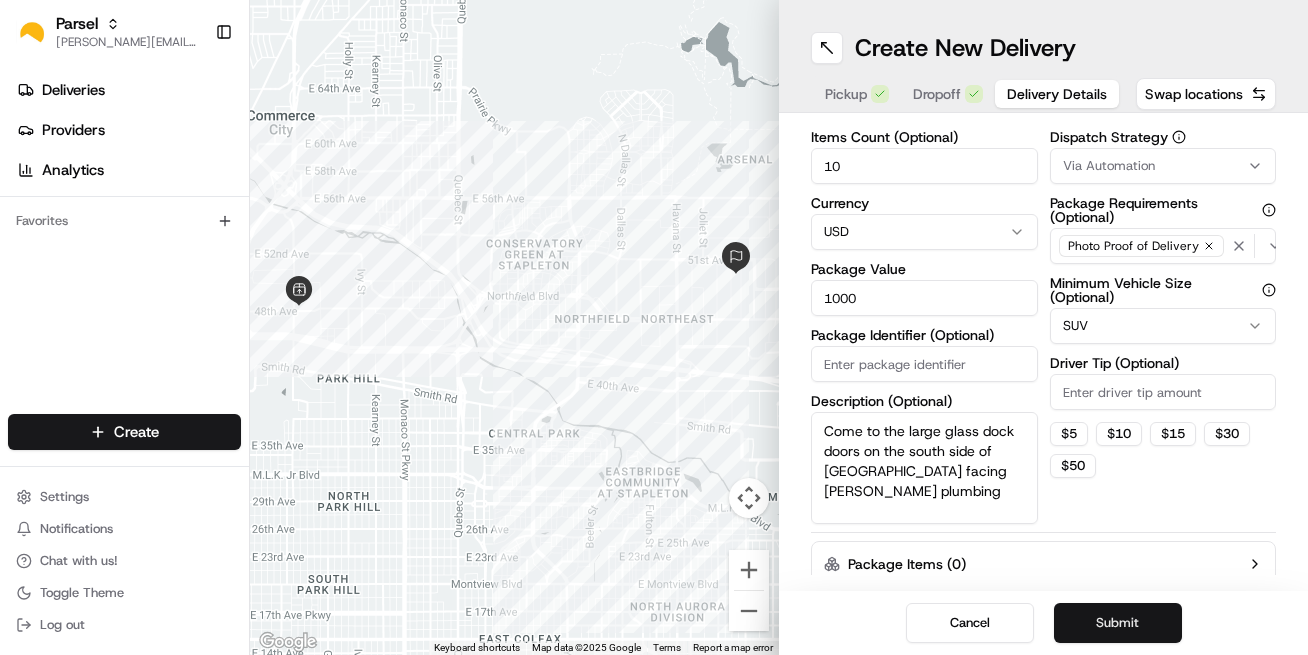 click on "Submit" at bounding box center (1118, 623) 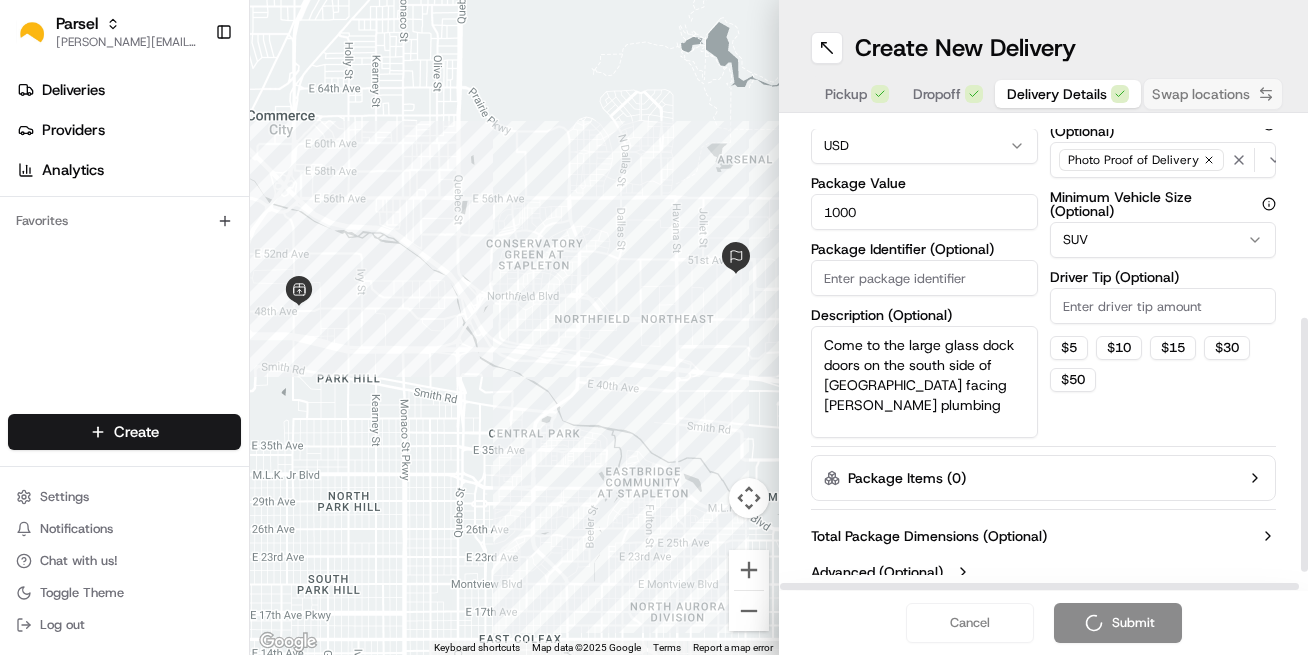 scroll, scrollTop: 392, scrollLeft: 0, axis: vertical 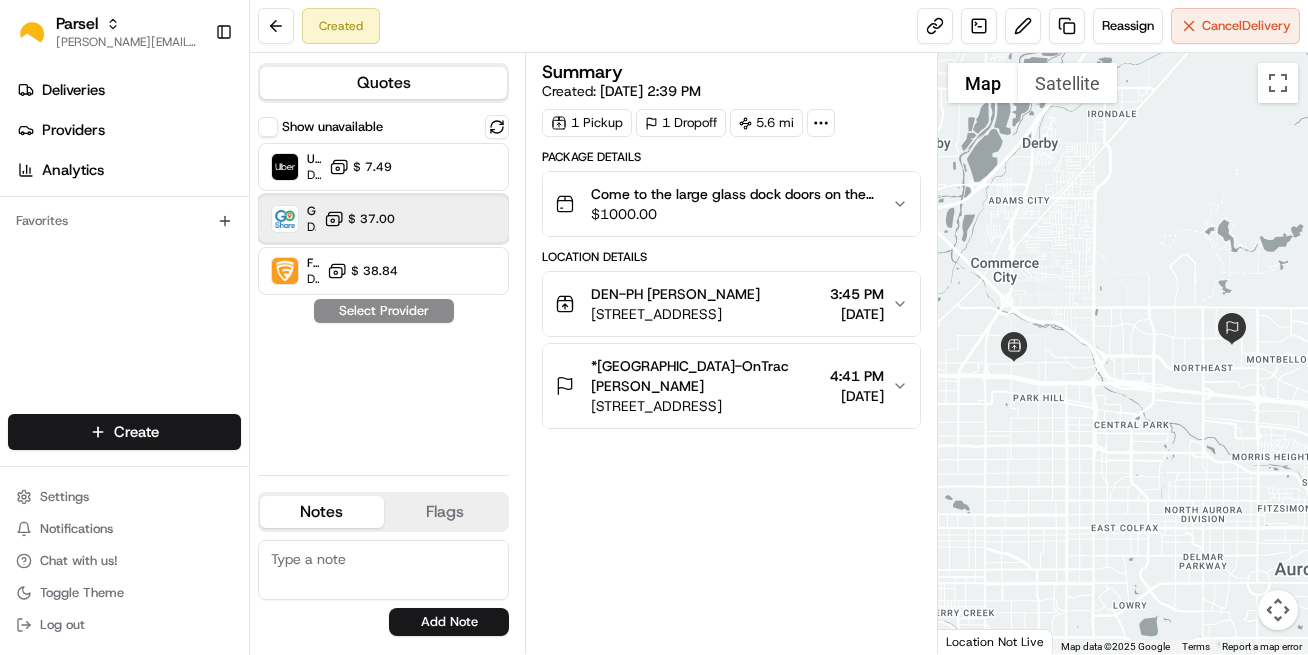 click on "GoShare Dropoff ETA   - $   37.00" at bounding box center [383, 219] 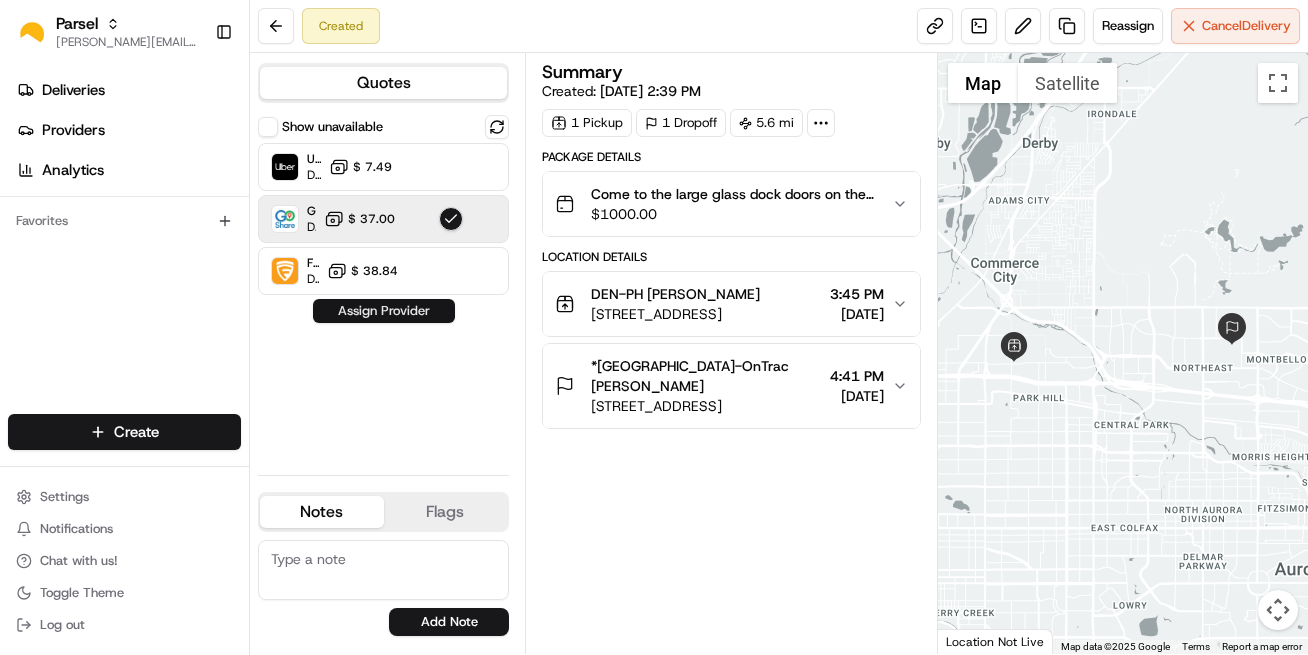 click on "Assign Provider" at bounding box center [384, 311] 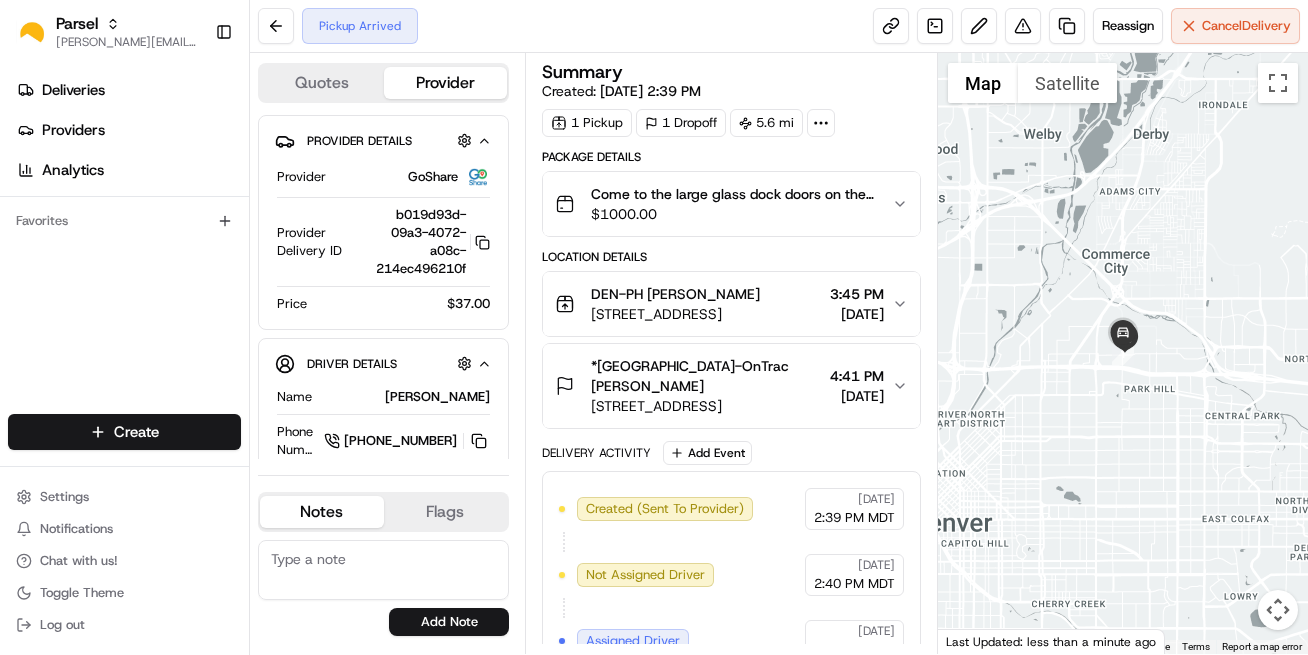 click on "4:41 PM" at bounding box center [857, 376] 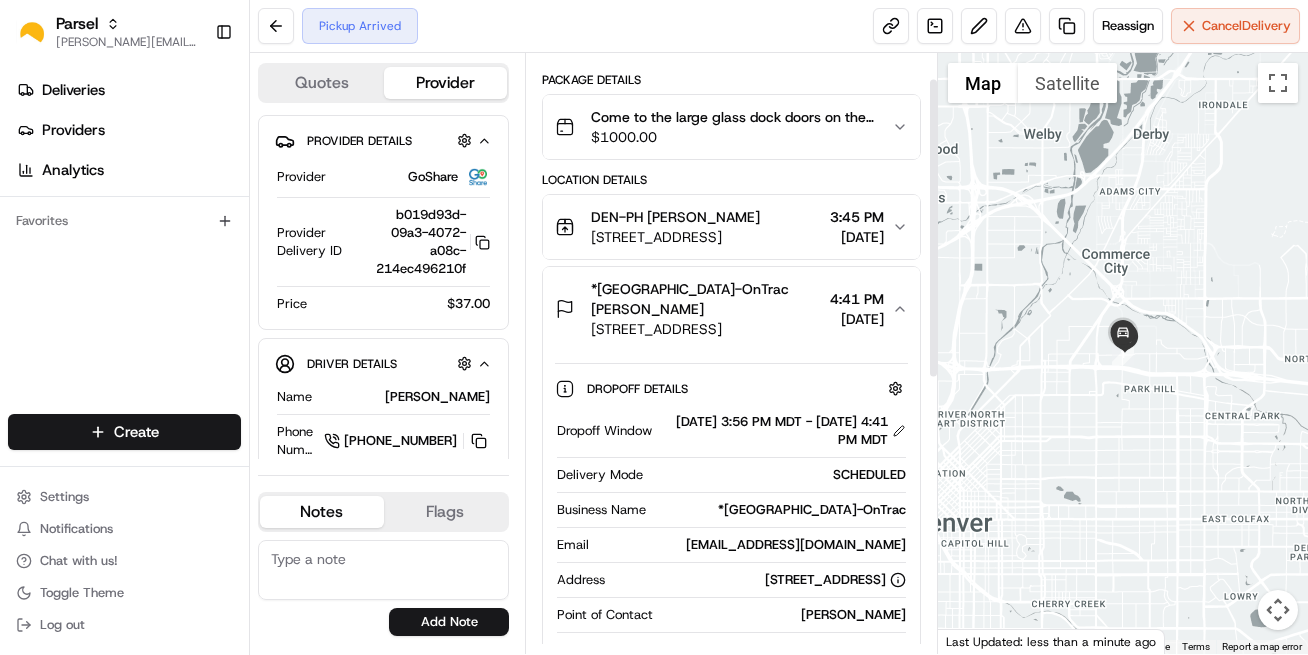 scroll, scrollTop: 0, scrollLeft: 0, axis: both 